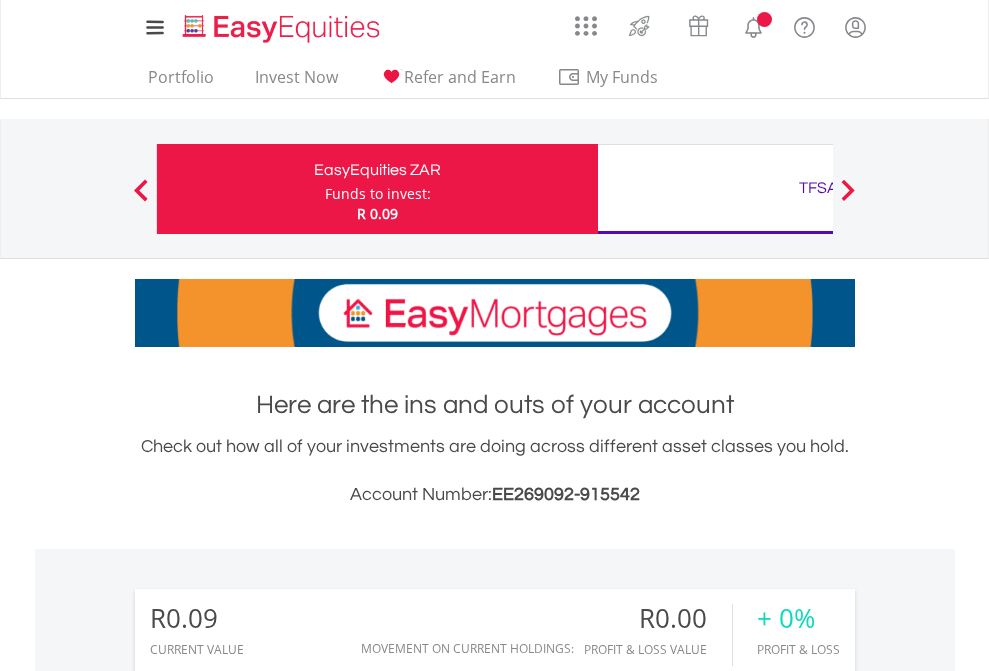 scroll, scrollTop: 0, scrollLeft: 0, axis: both 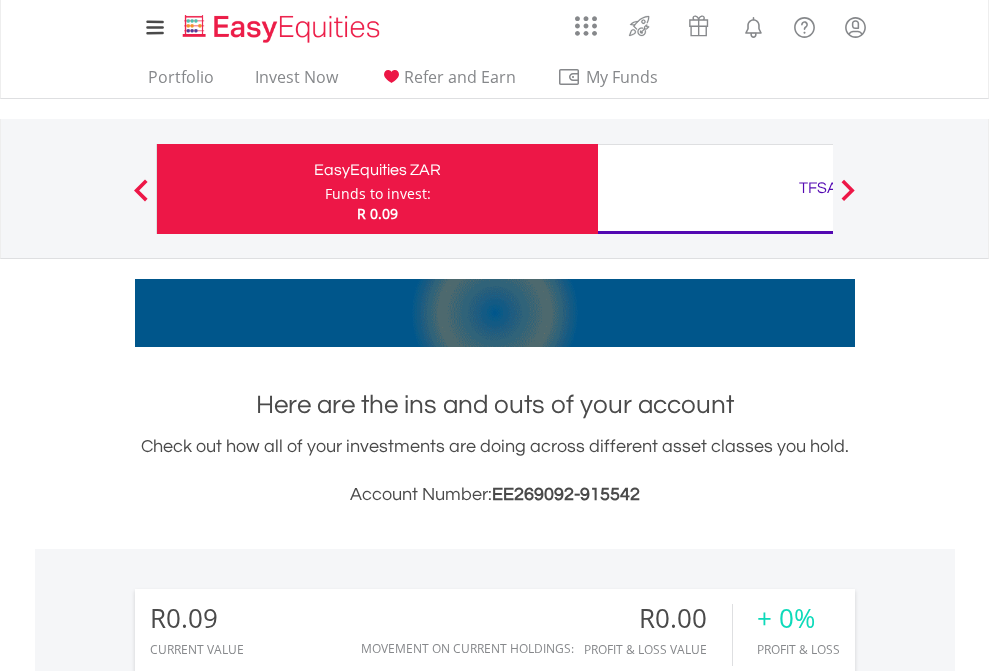 click on "Funds to invest:" at bounding box center [378, 194] 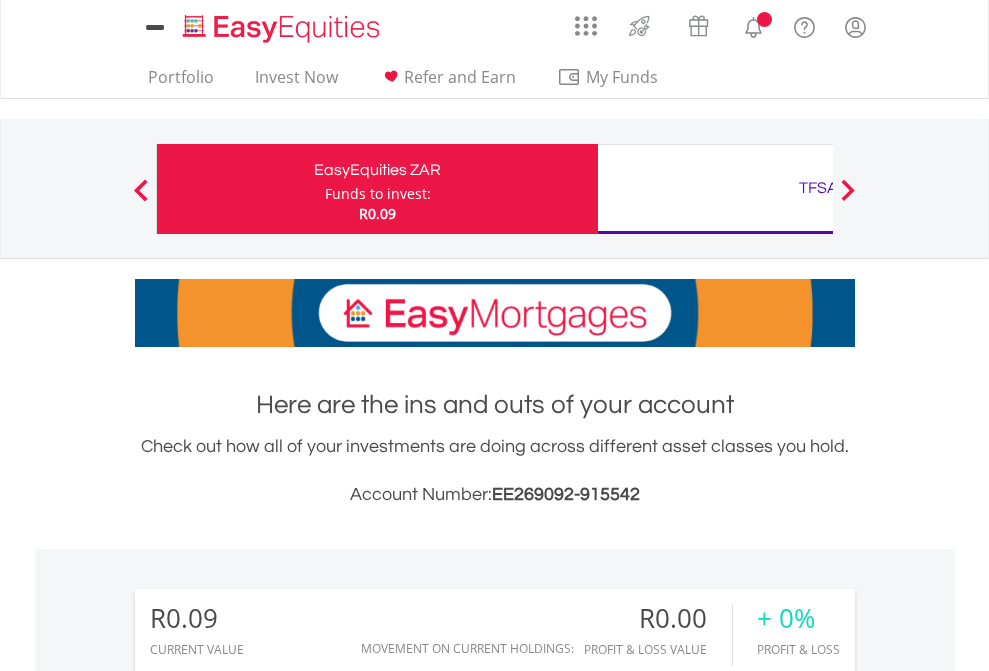 scroll, scrollTop: 0, scrollLeft: 0, axis: both 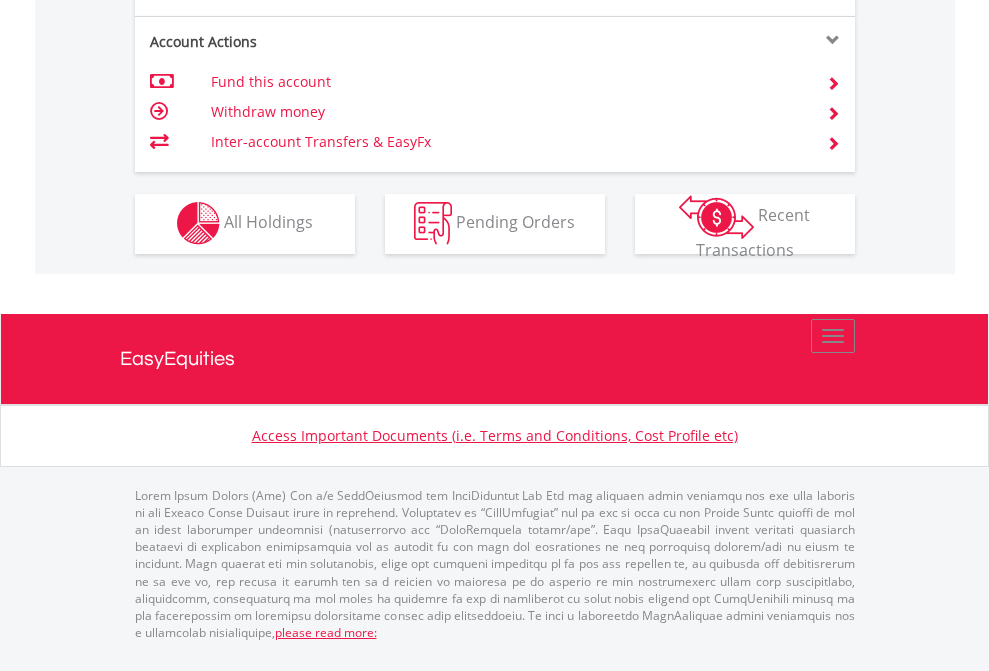 click on "Investment types" at bounding box center [706, -353] 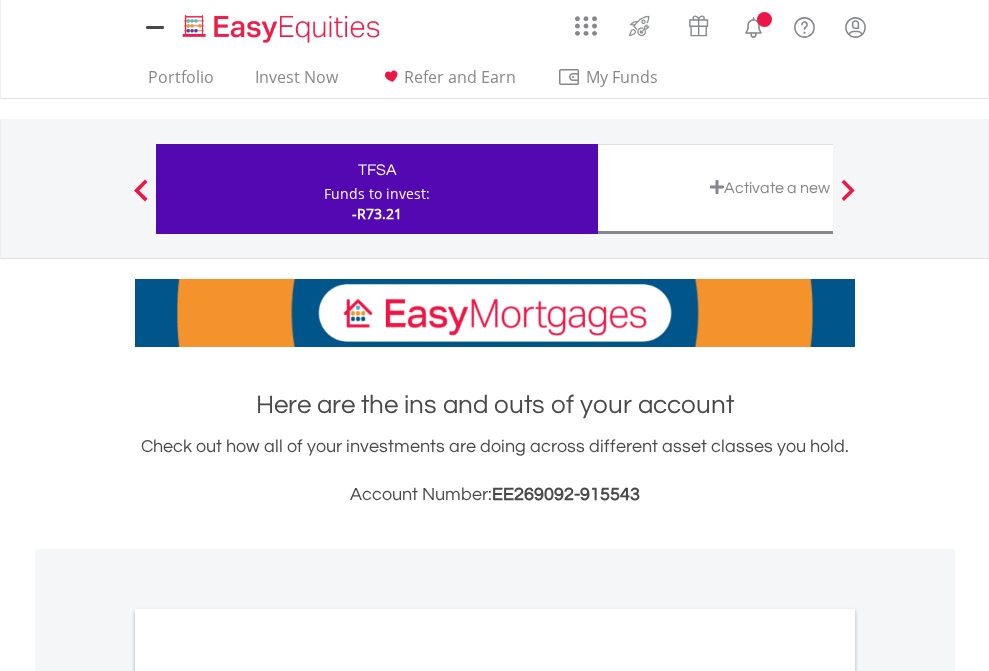 scroll, scrollTop: 0, scrollLeft: 0, axis: both 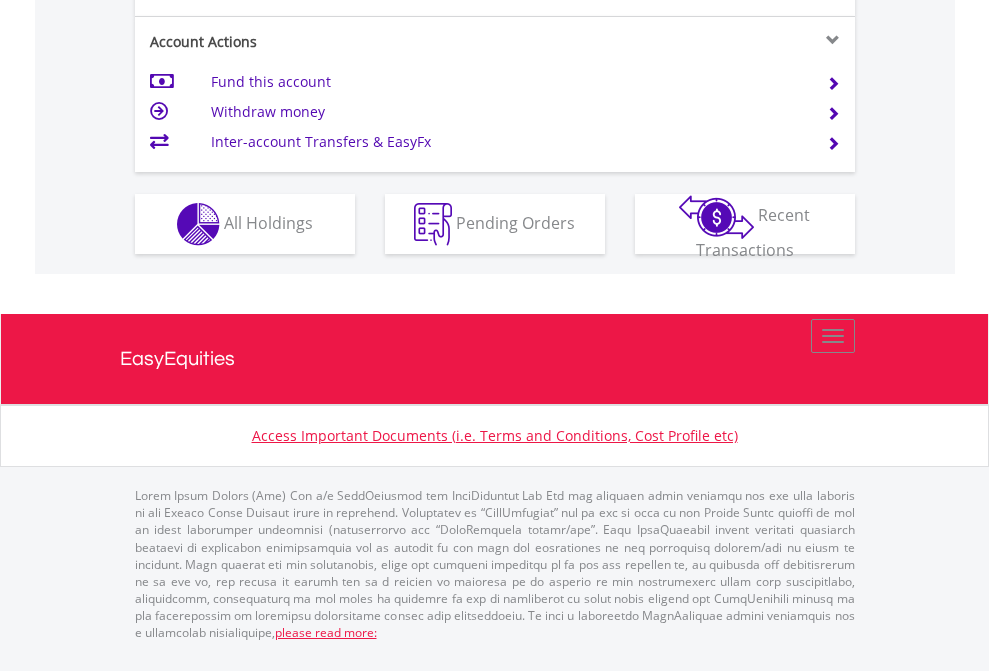 click on "Investment types" at bounding box center (706, -337) 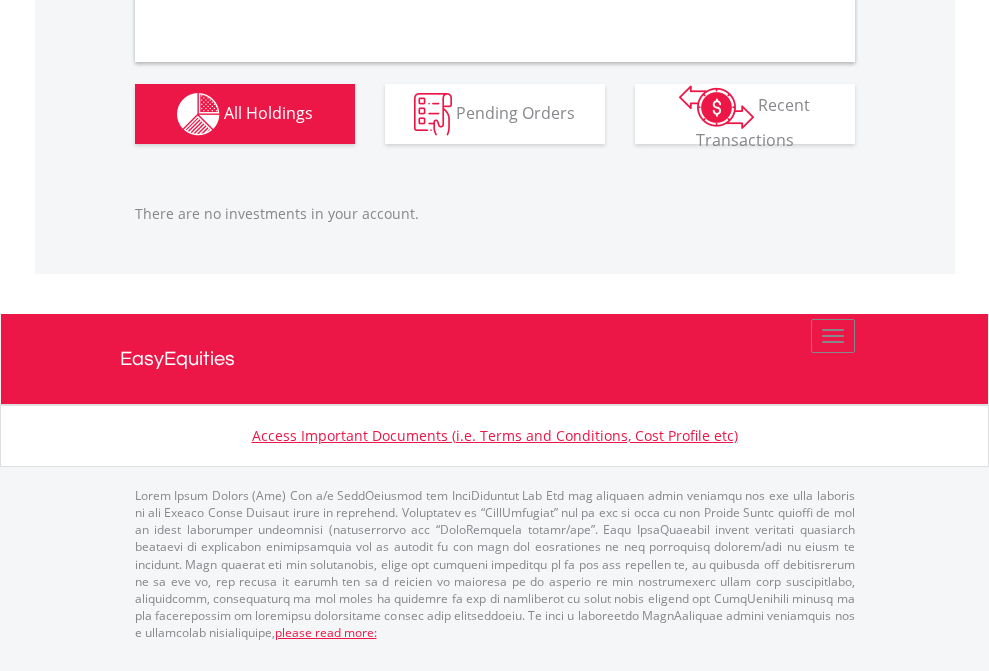 scroll, scrollTop: 1980, scrollLeft: 0, axis: vertical 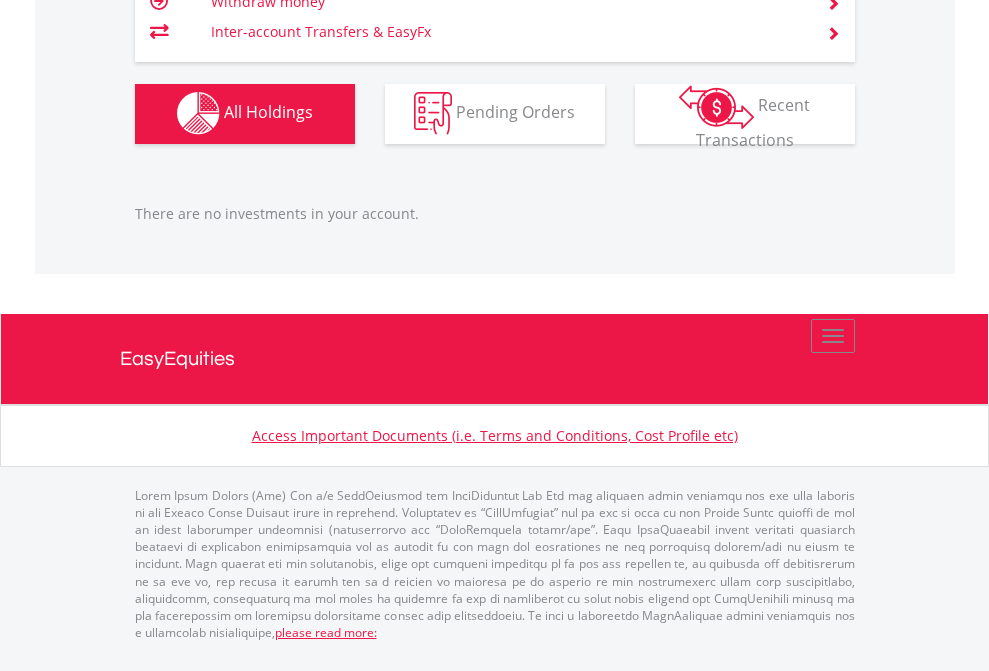 click on "TFSA" at bounding box center [818, -1142] 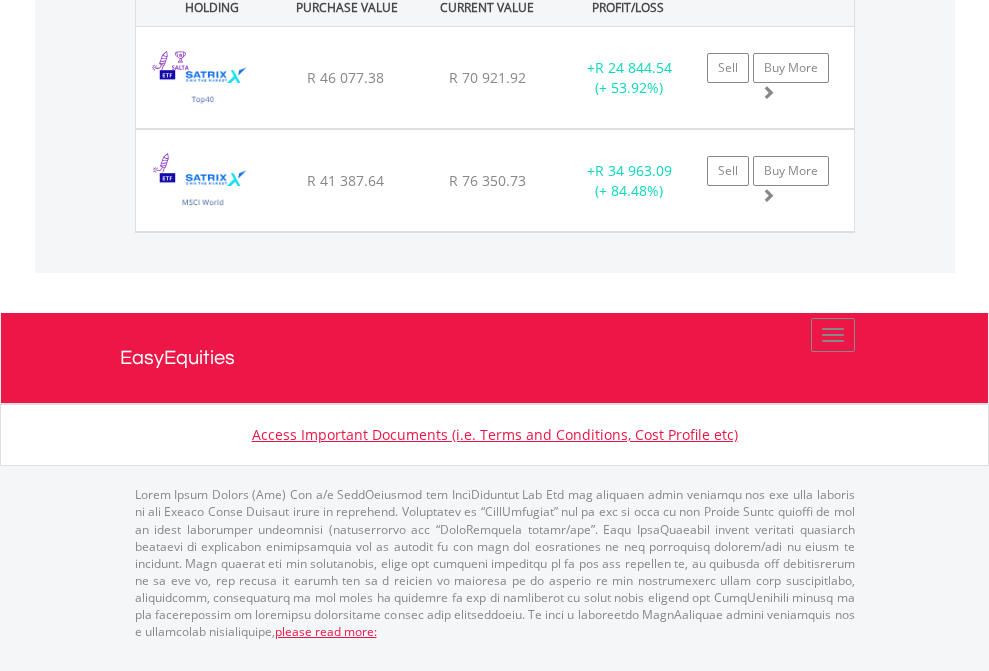scroll, scrollTop: 2265, scrollLeft: 0, axis: vertical 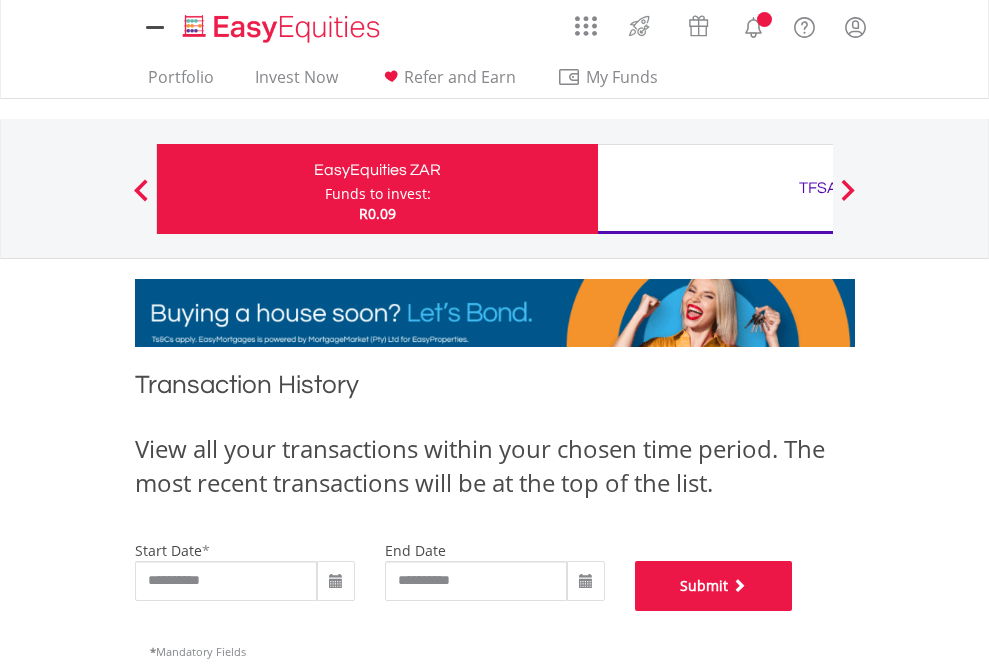 click on "Submit" at bounding box center [714, 586] 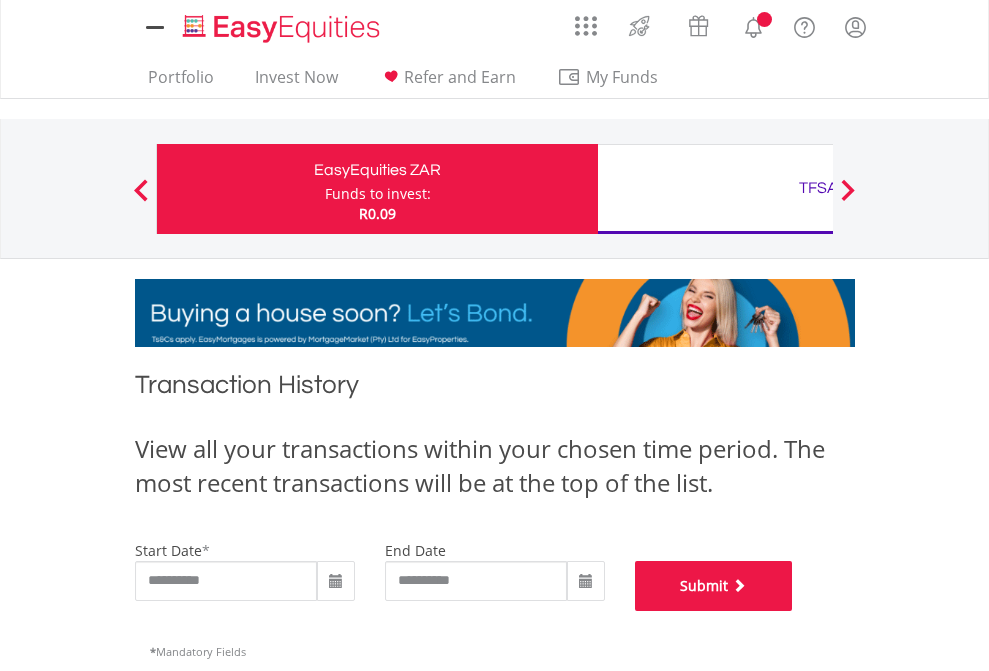 scroll, scrollTop: 811, scrollLeft: 0, axis: vertical 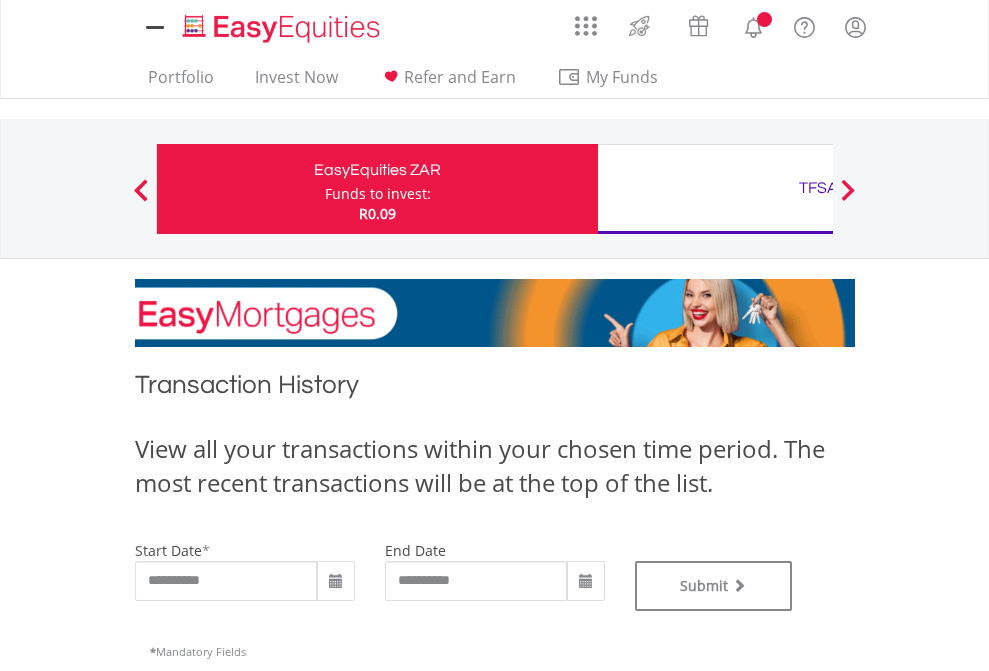 click on "TFSA" at bounding box center [818, 188] 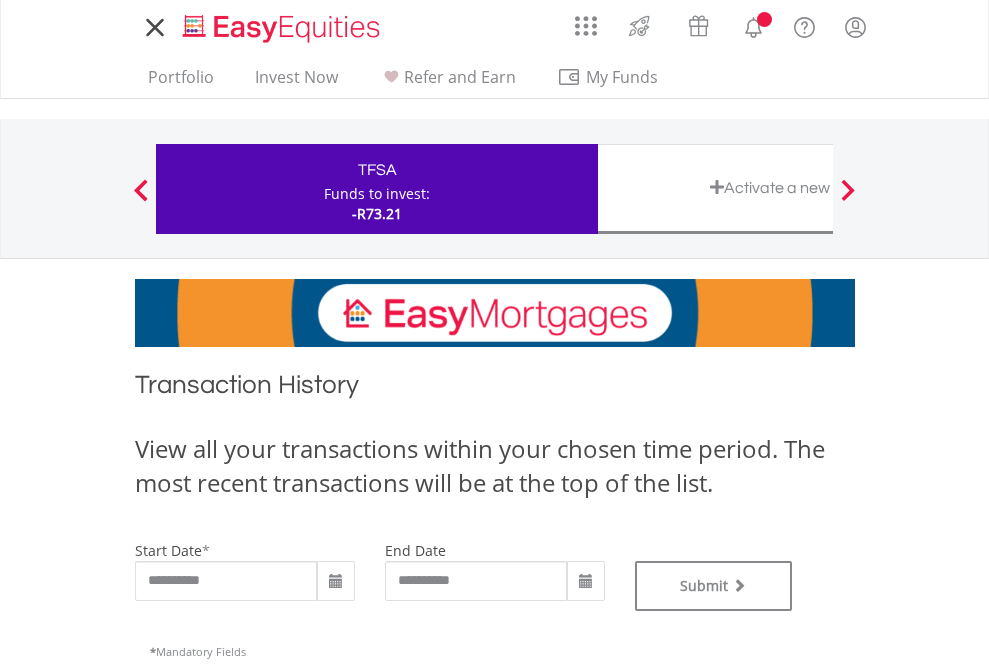 scroll, scrollTop: 0, scrollLeft: 0, axis: both 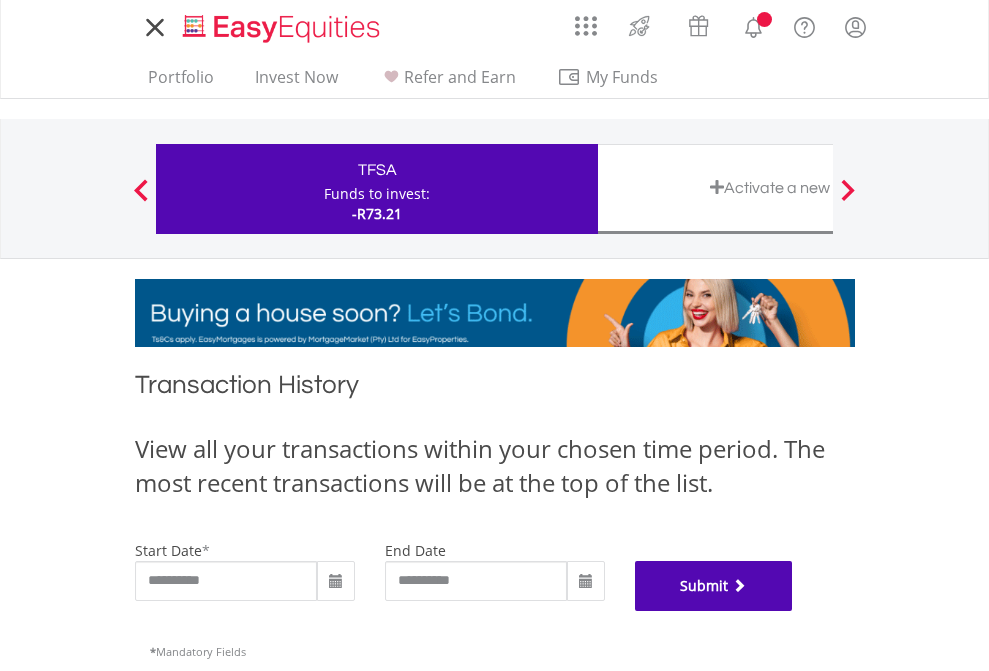 click on "Submit" at bounding box center (714, 586) 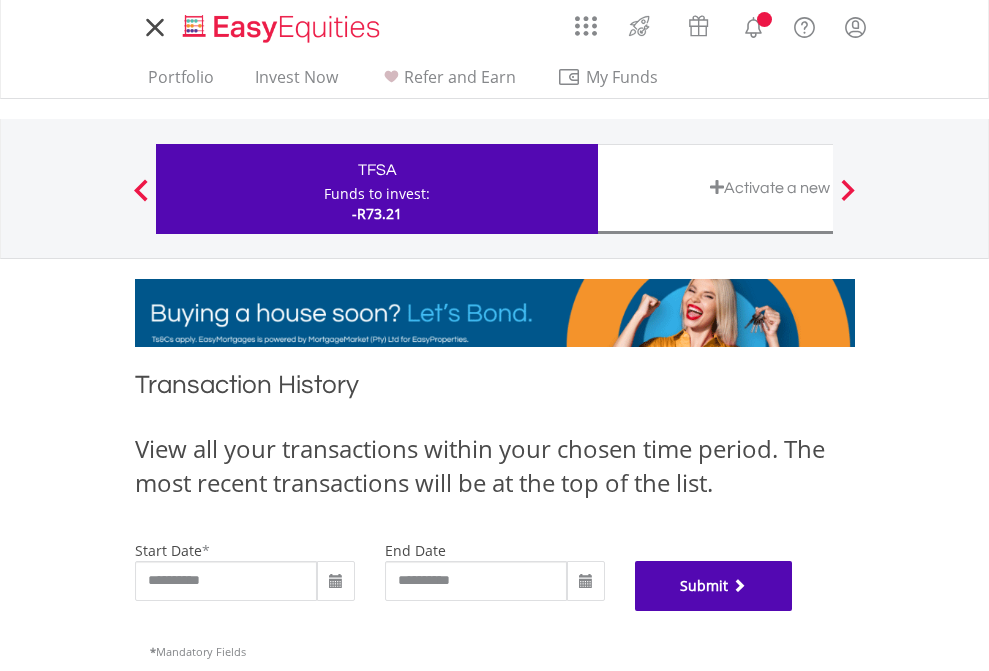 scroll, scrollTop: 811, scrollLeft: 0, axis: vertical 